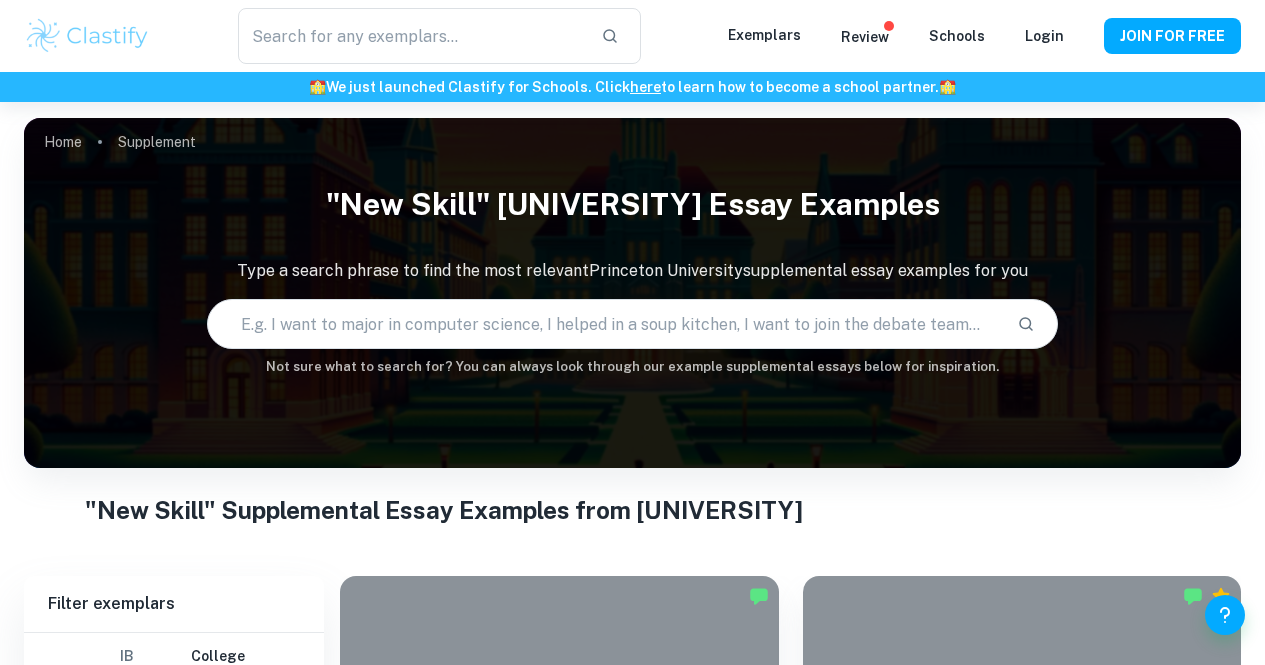 scroll, scrollTop: 322, scrollLeft: 0, axis: vertical 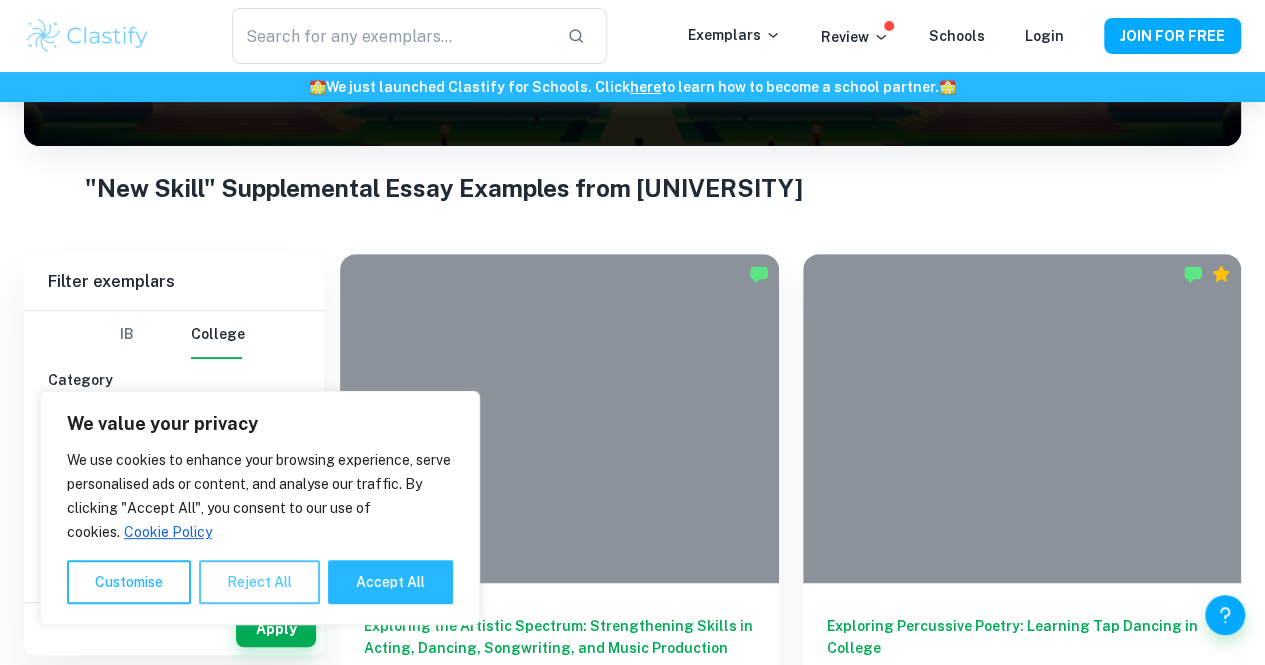 click on "Reject All" at bounding box center [259, 582] 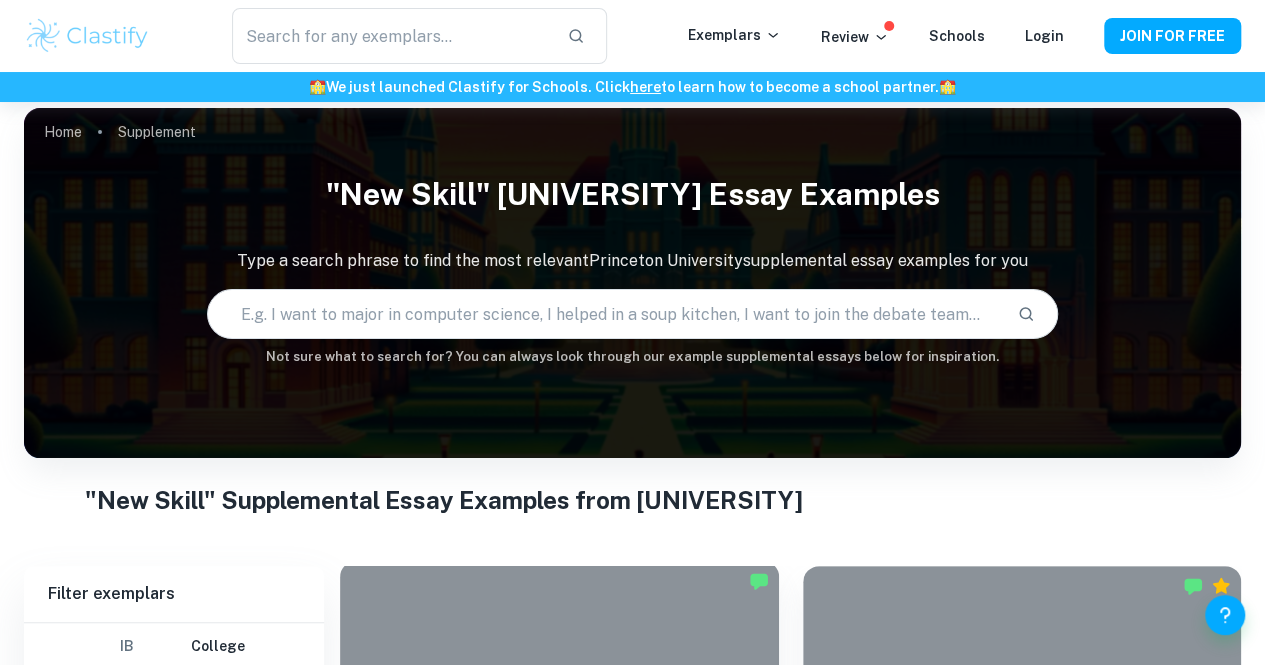 scroll, scrollTop: 14, scrollLeft: 0, axis: vertical 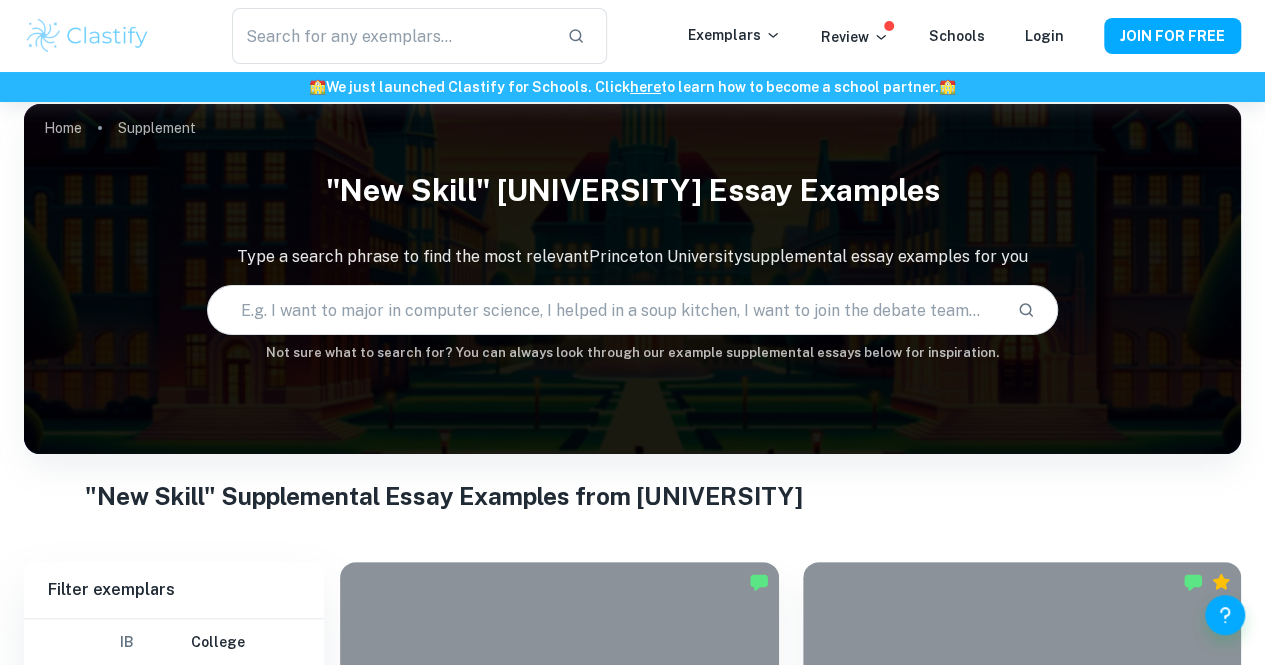 drag, startPoint x: 724, startPoint y: 301, endPoint x: 1008, endPoint y: 252, distance: 288.1961 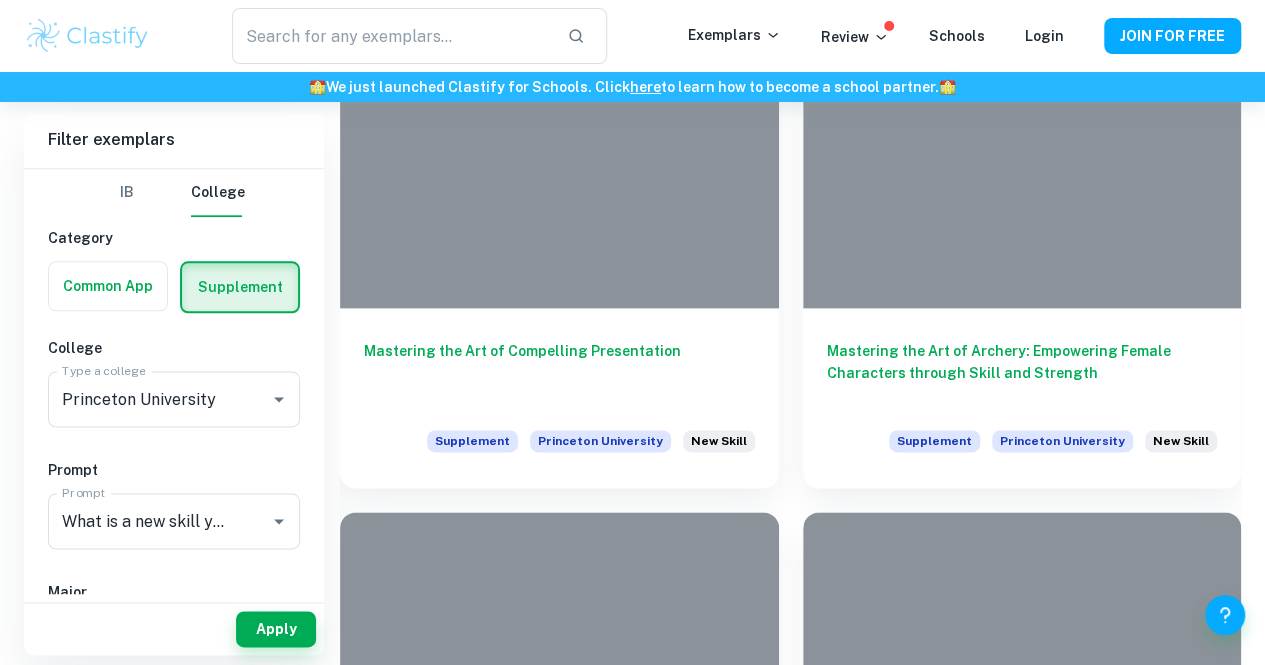 scroll, scrollTop: 5596, scrollLeft: 0, axis: vertical 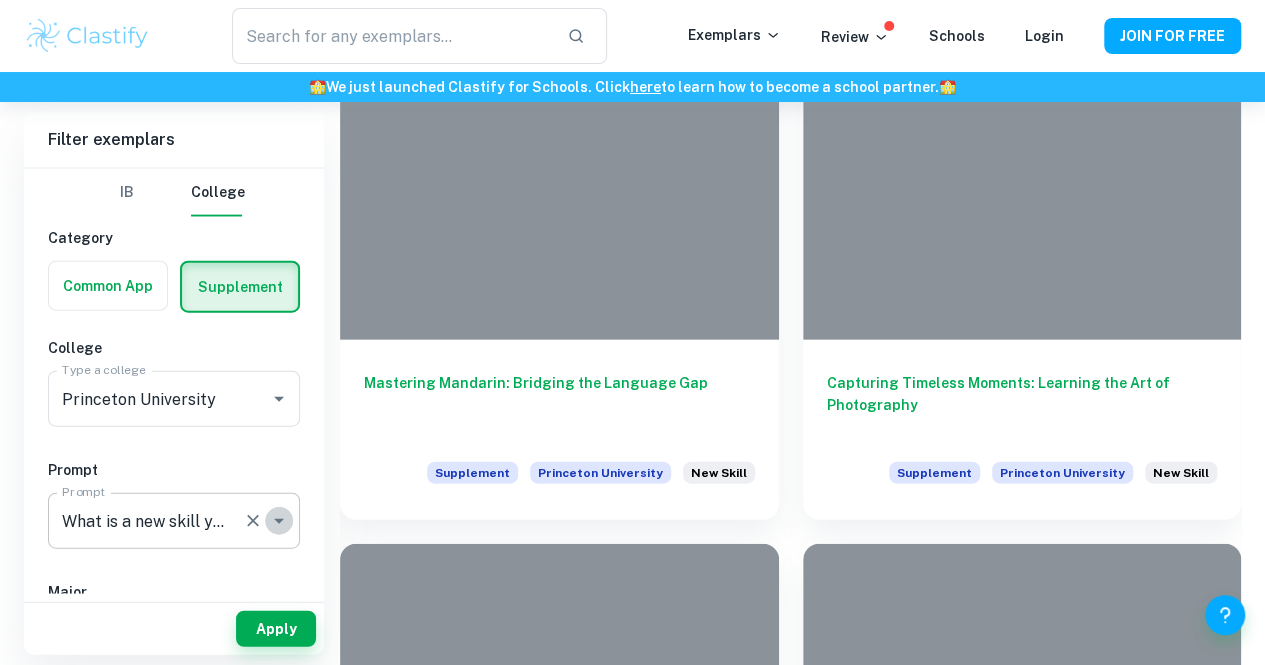 click 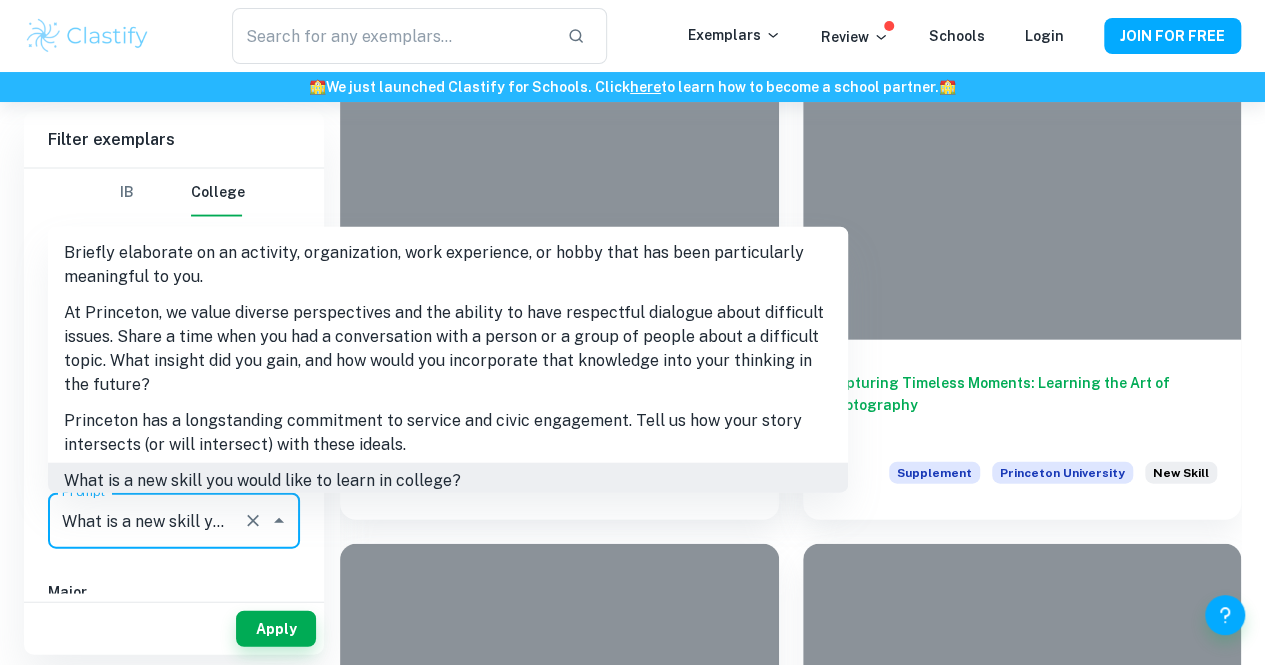 scroll, scrollTop: 0, scrollLeft: 220, axis: horizontal 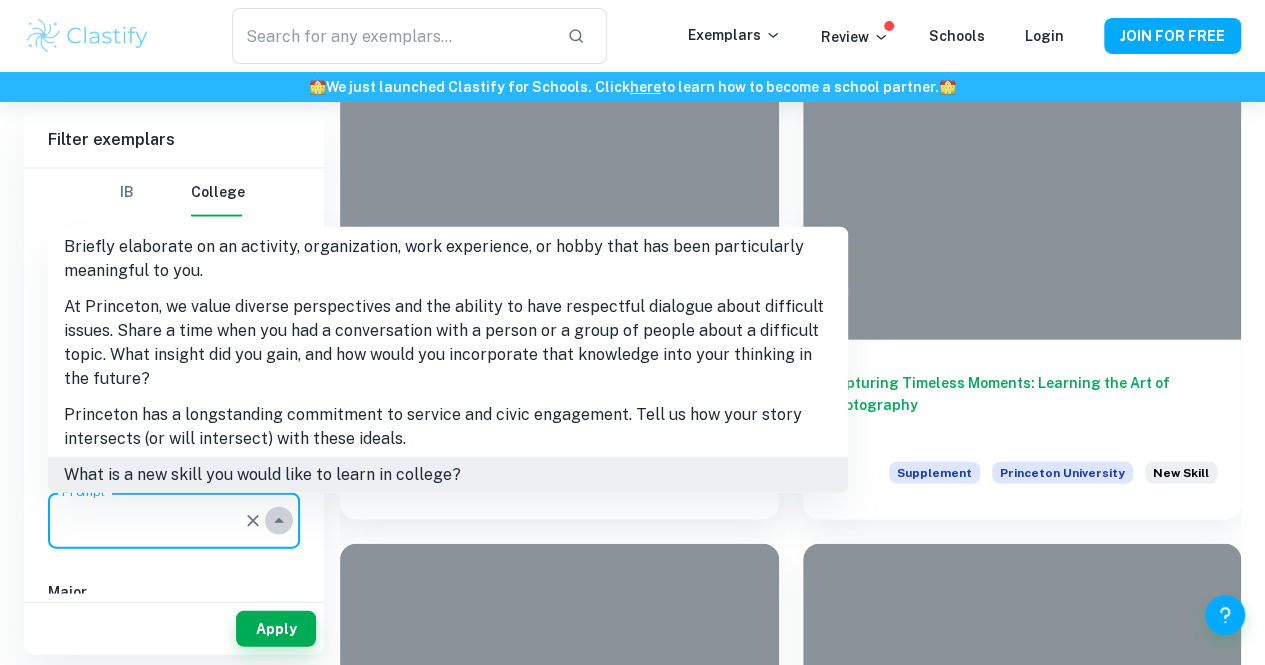 click 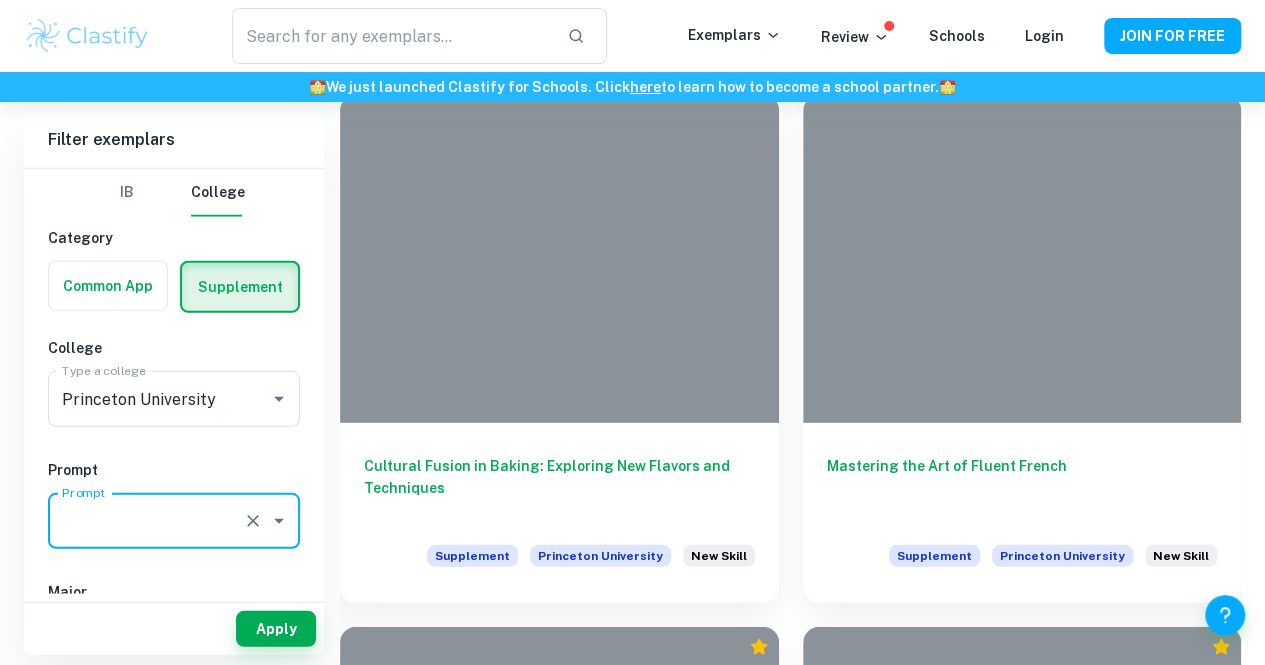 scroll, scrollTop: 2614, scrollLeft: 0, axis: vertical 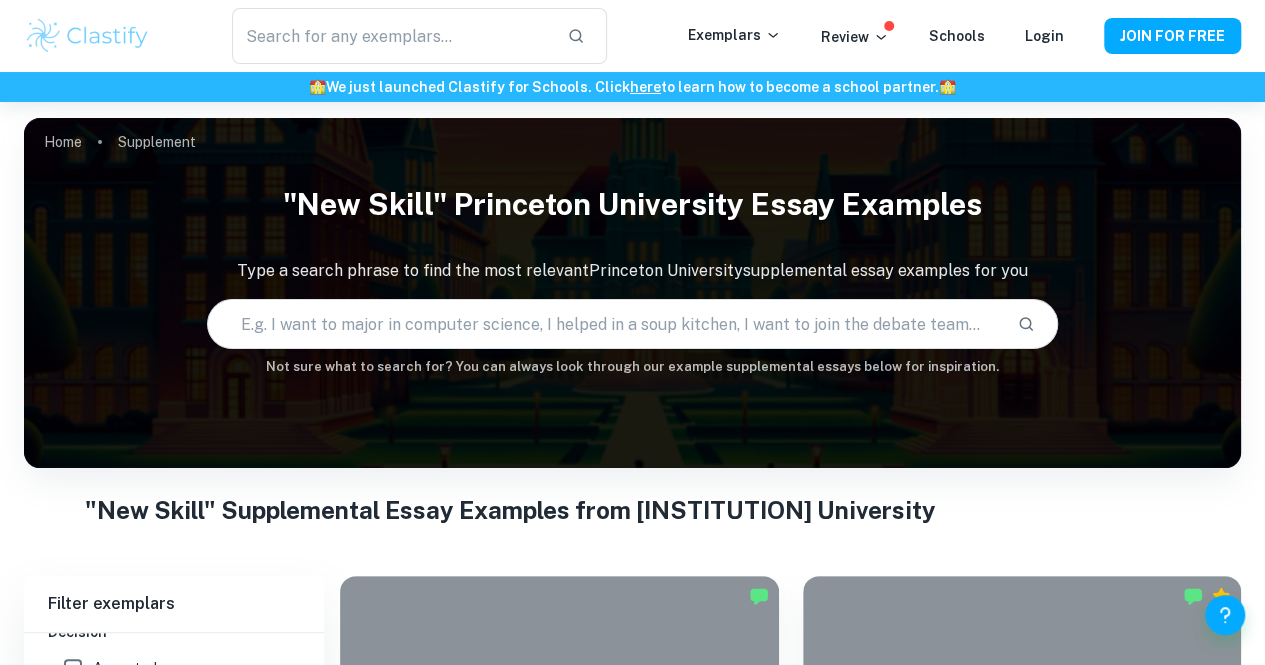 click at bounding box center [605, 324] 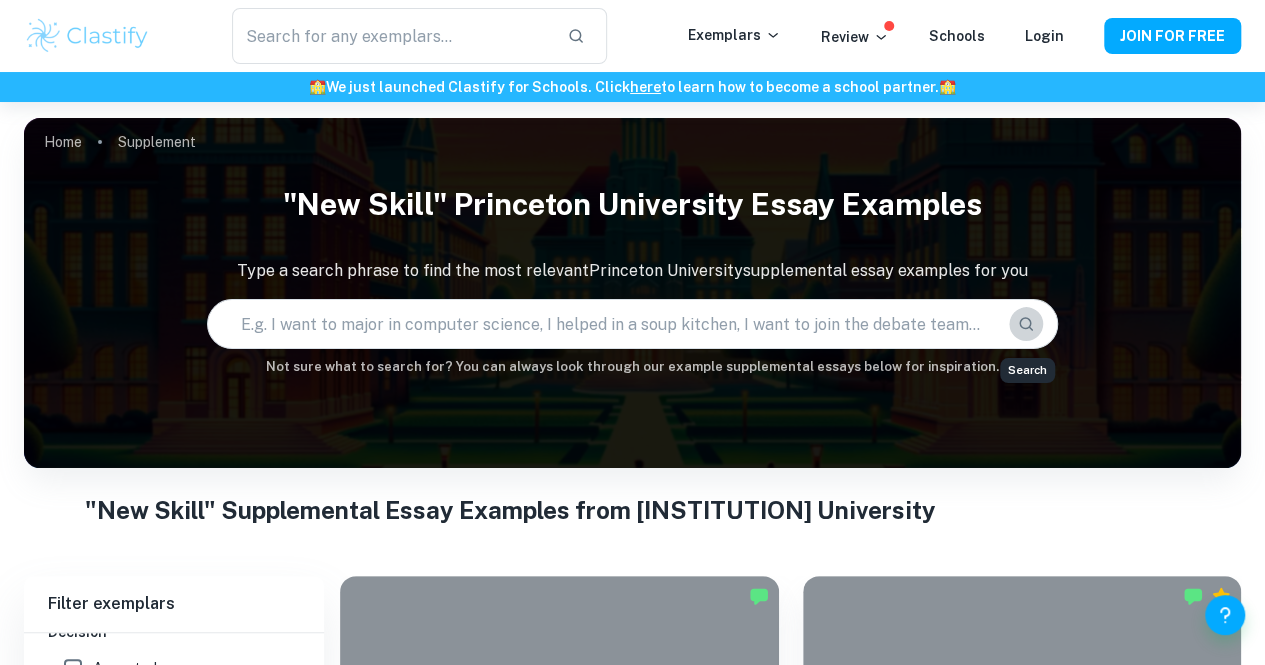 click 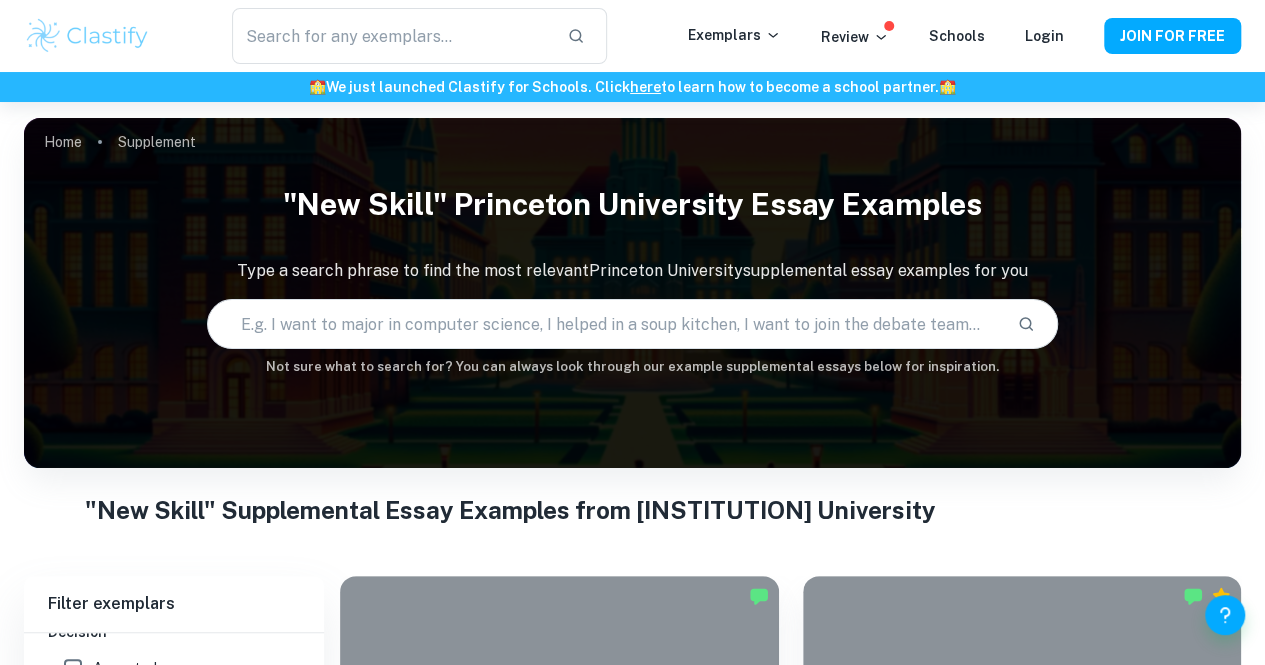 click at bounding box center (605, 324) 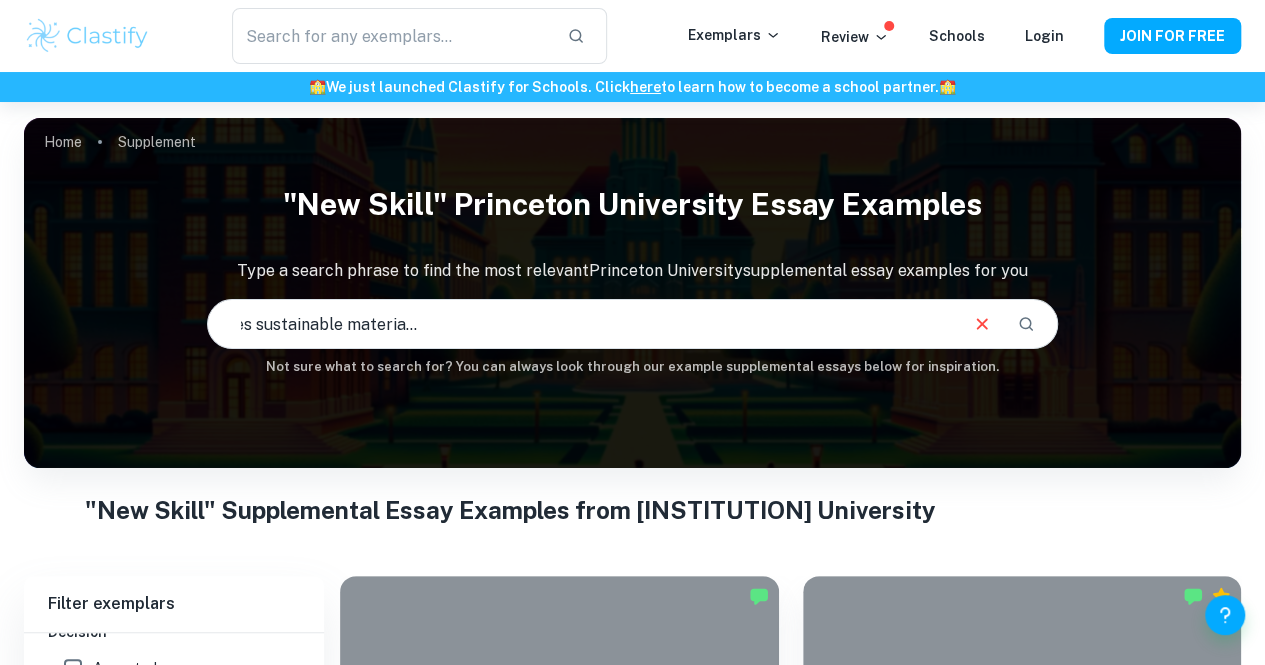 scroll, scrollTop: 0, scrollLeft: 550, axis: horizontal 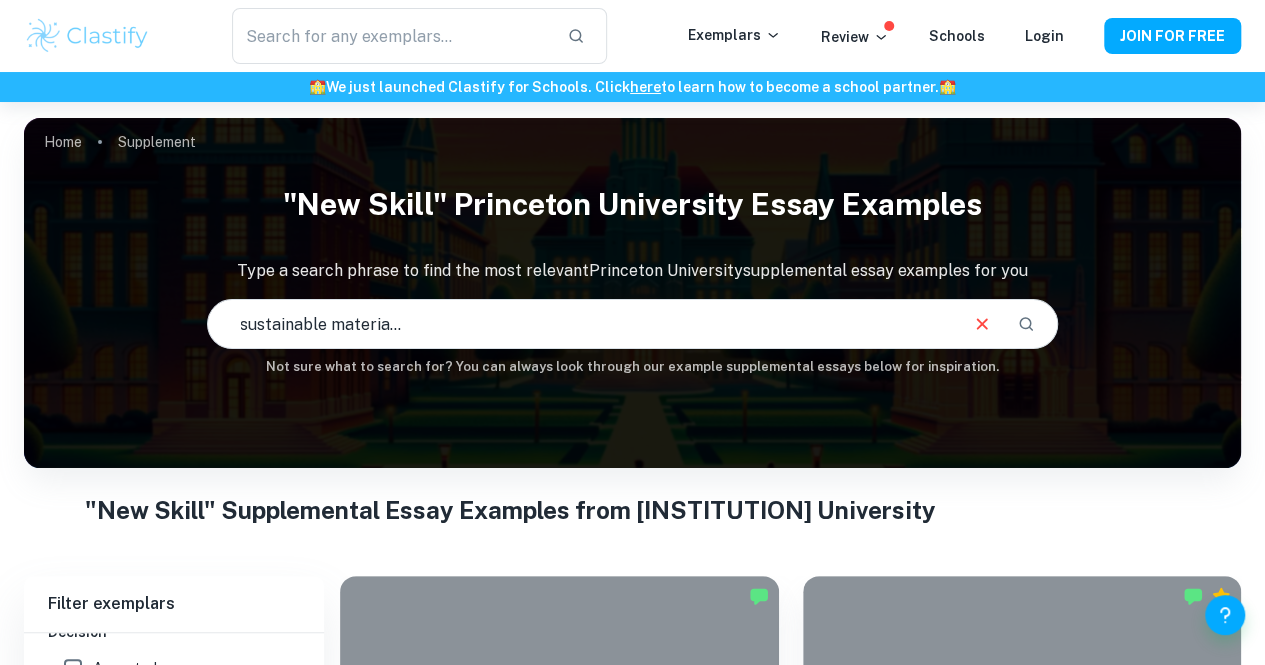 type on "I plan to study either civil engineering, with a focus on robotics that uses sustainable materials, or computer engineering, with a focus on electronic music and applied math" 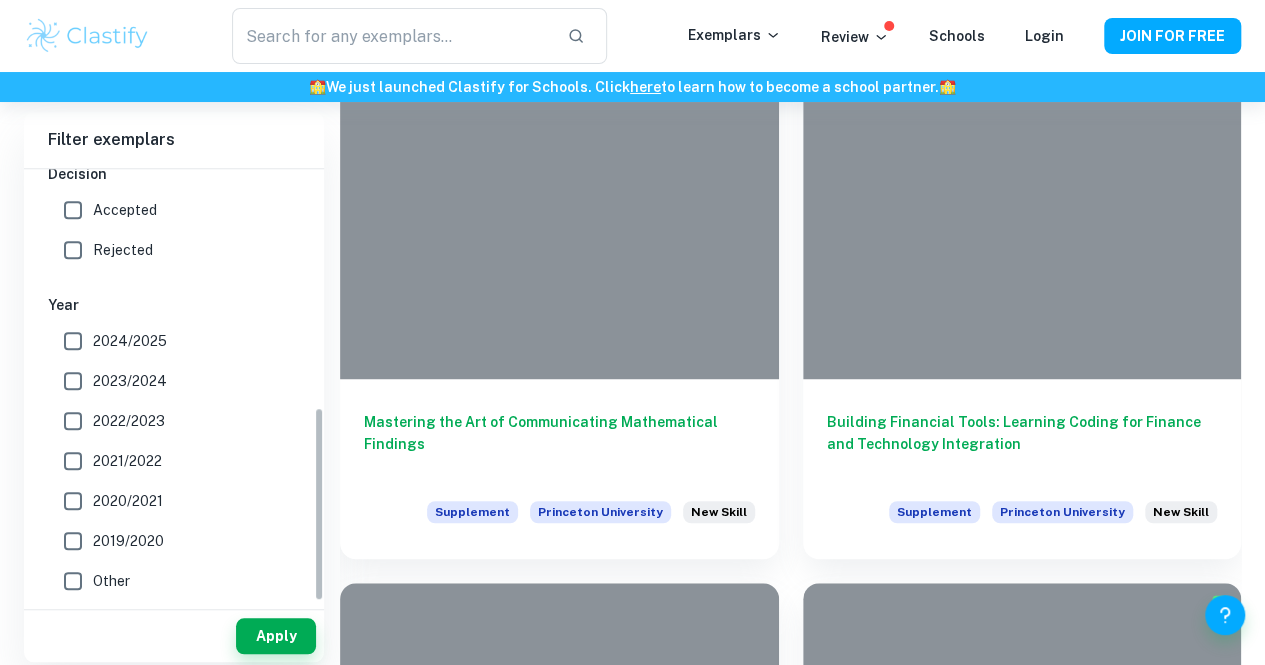 scroll, scrollTop: 470, scrollLeft: 0, axis: vertical 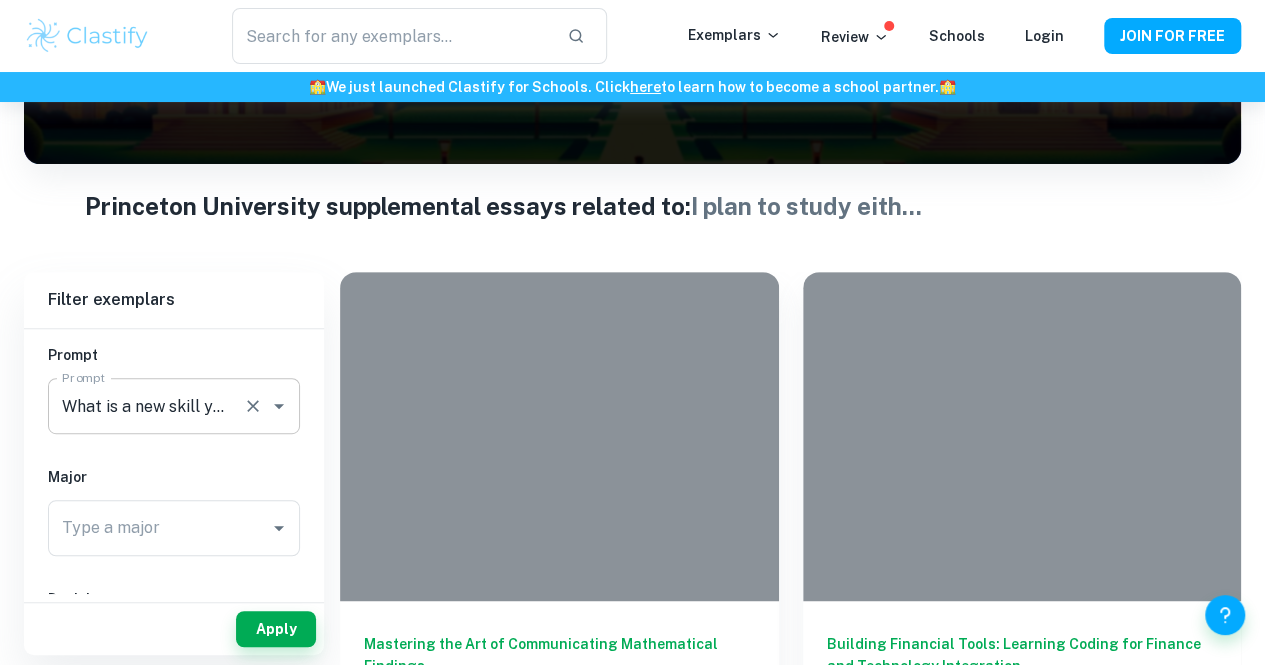 click on "What is a new skill you would like to learn in college? Prompt" at bounding box center (174, 406) 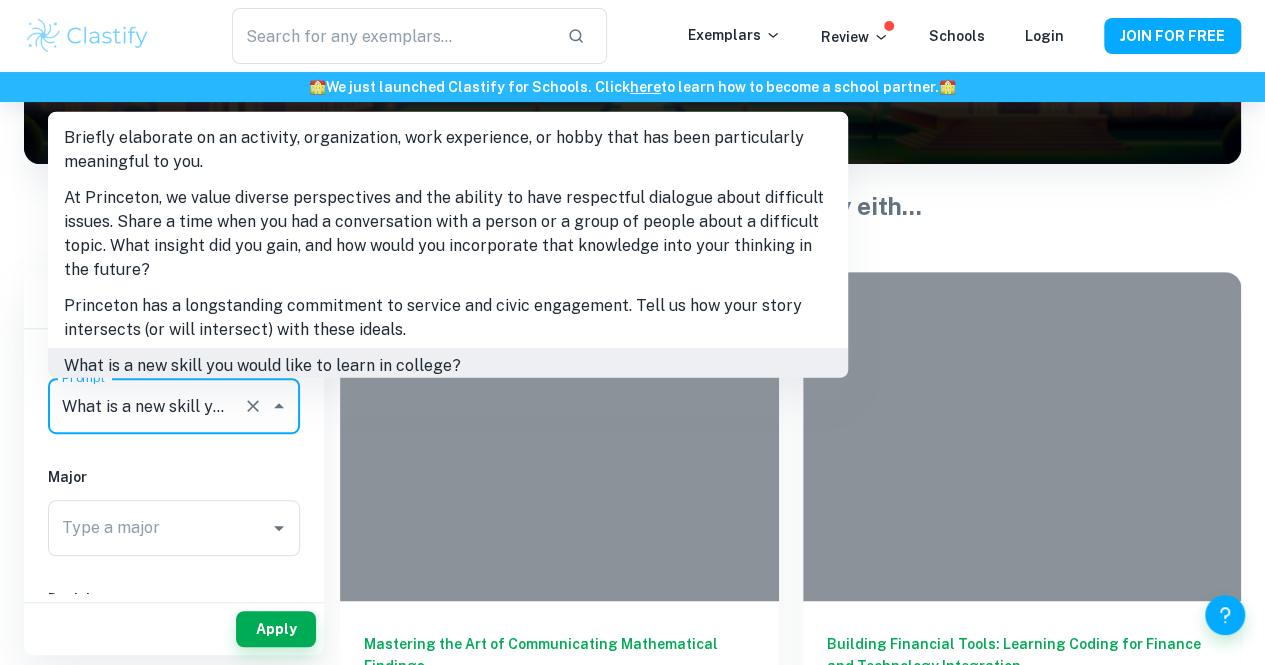 scroll, scrollTop: 6, scrollLeft: 0, axis: vertical 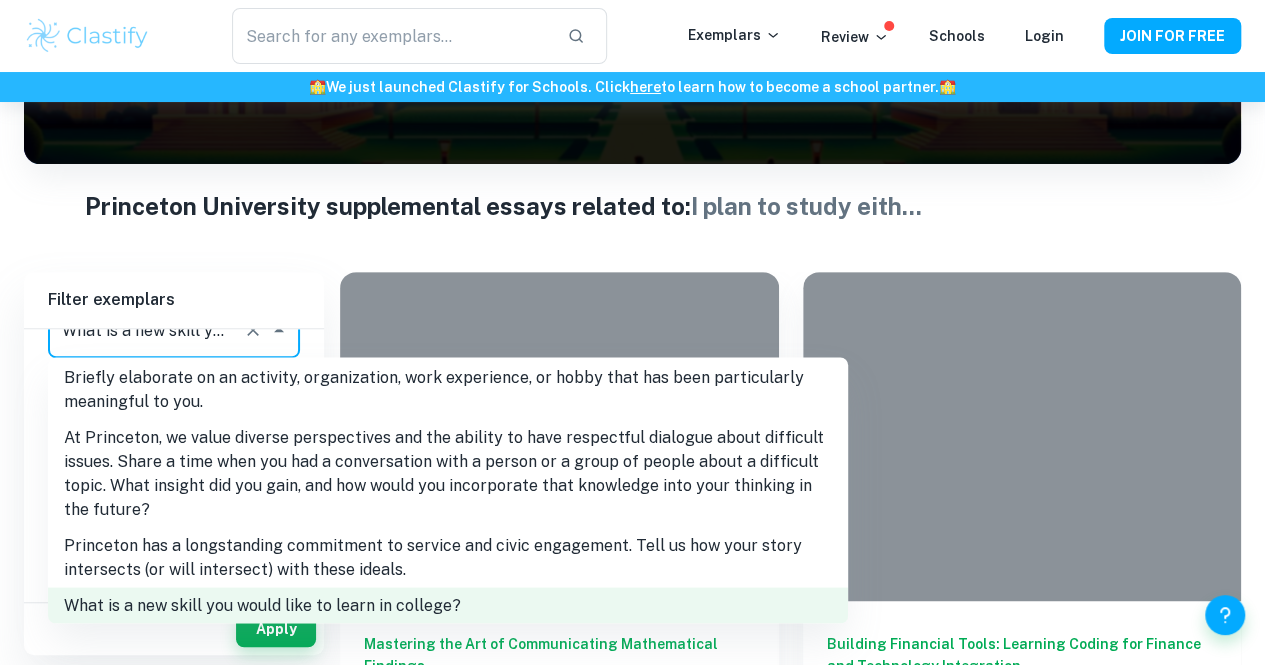 click on "Briefly elaborate on an activity, organization, work experience, or hobby that has been particularly meaningful to you." at bounding box center (448, 389) 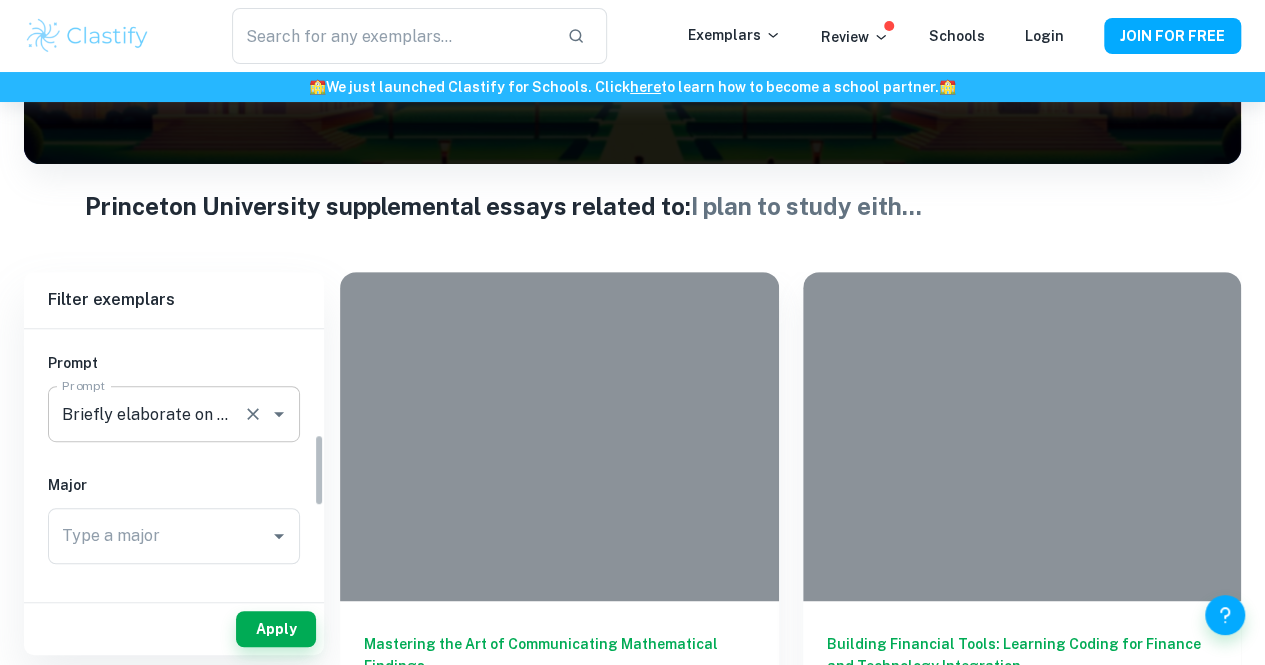 scroll, scrollTop: 557, scrollLeft: 0, axis: vertical 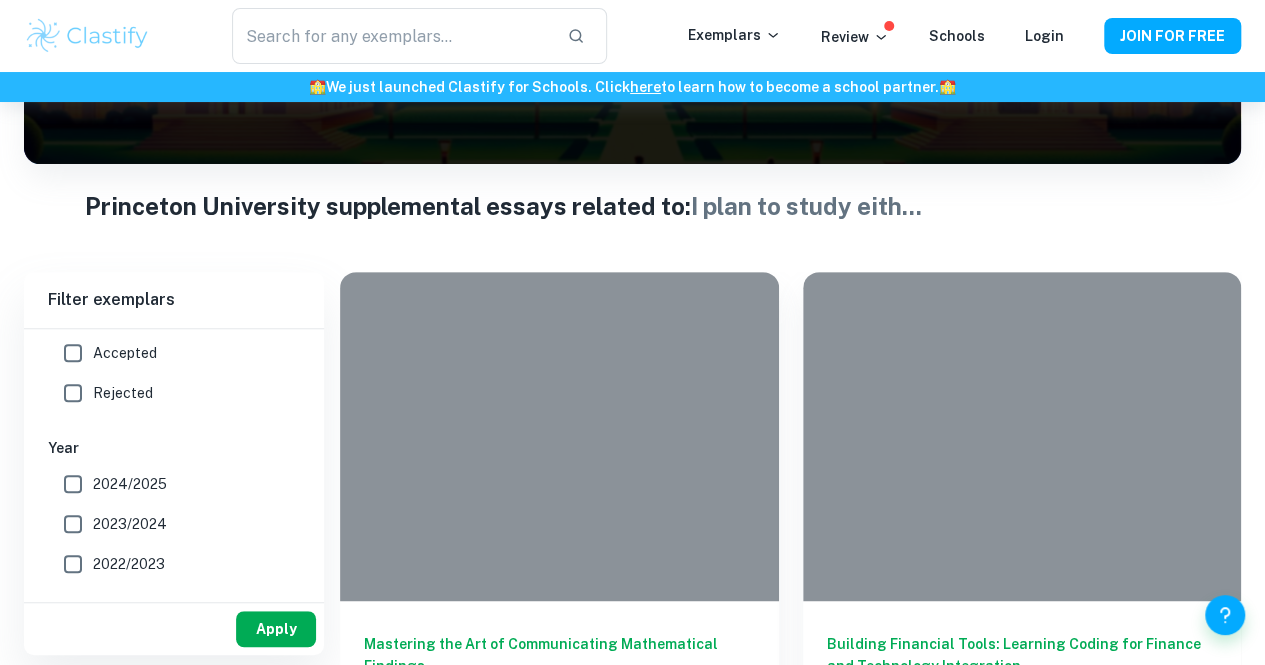 click on "Apply" at bounding box center [276, 629] 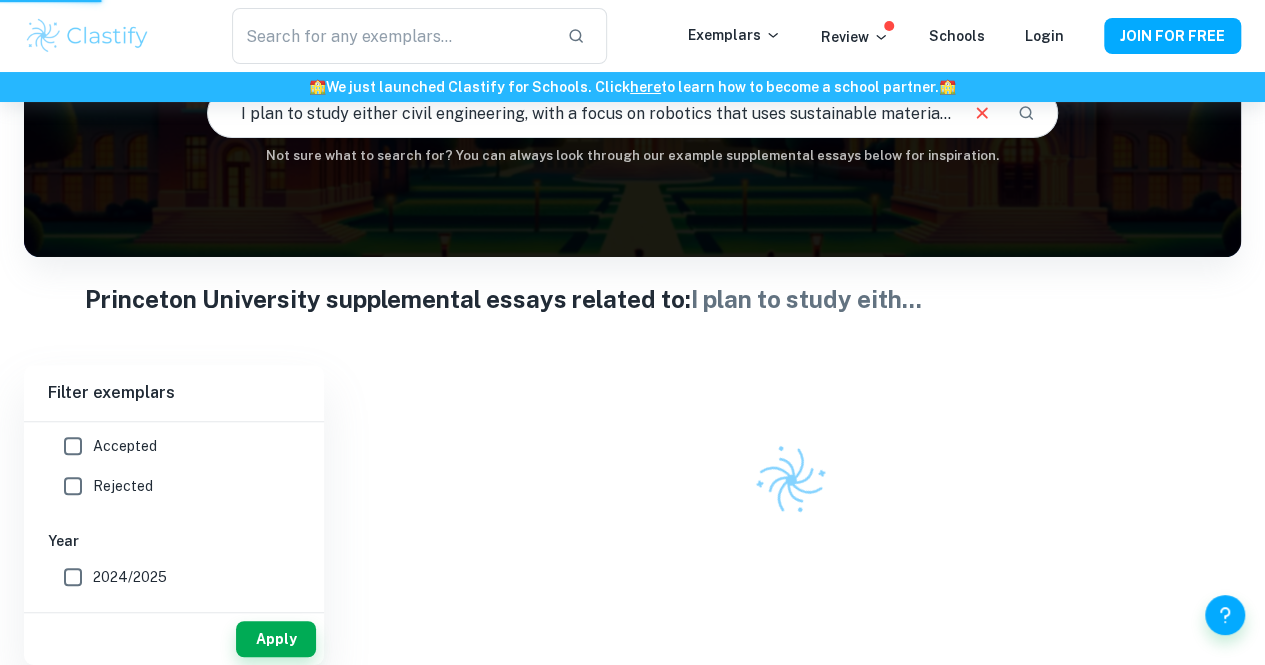 scroll, scrollTop: 210, scrollLeft: 0, axis: vertical 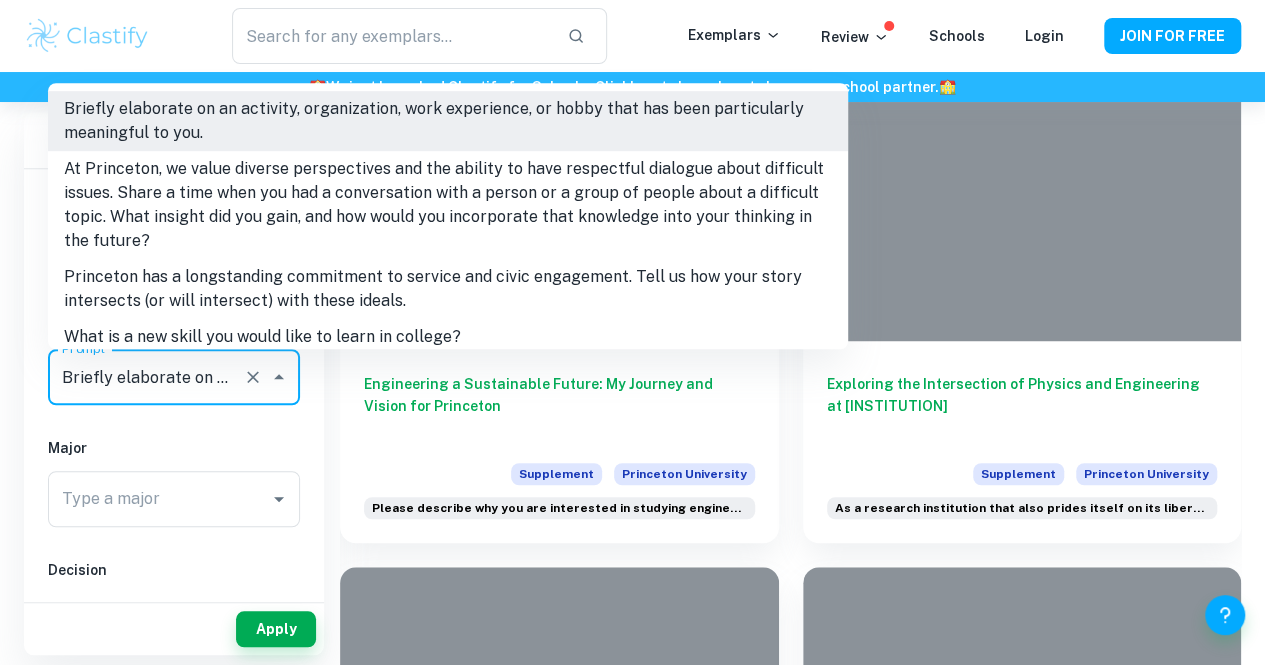click on "Briefly elaborate on an activity, organization, work experience, or hobby that has been particularly meaningful to you." at bounding box center (146, 377) 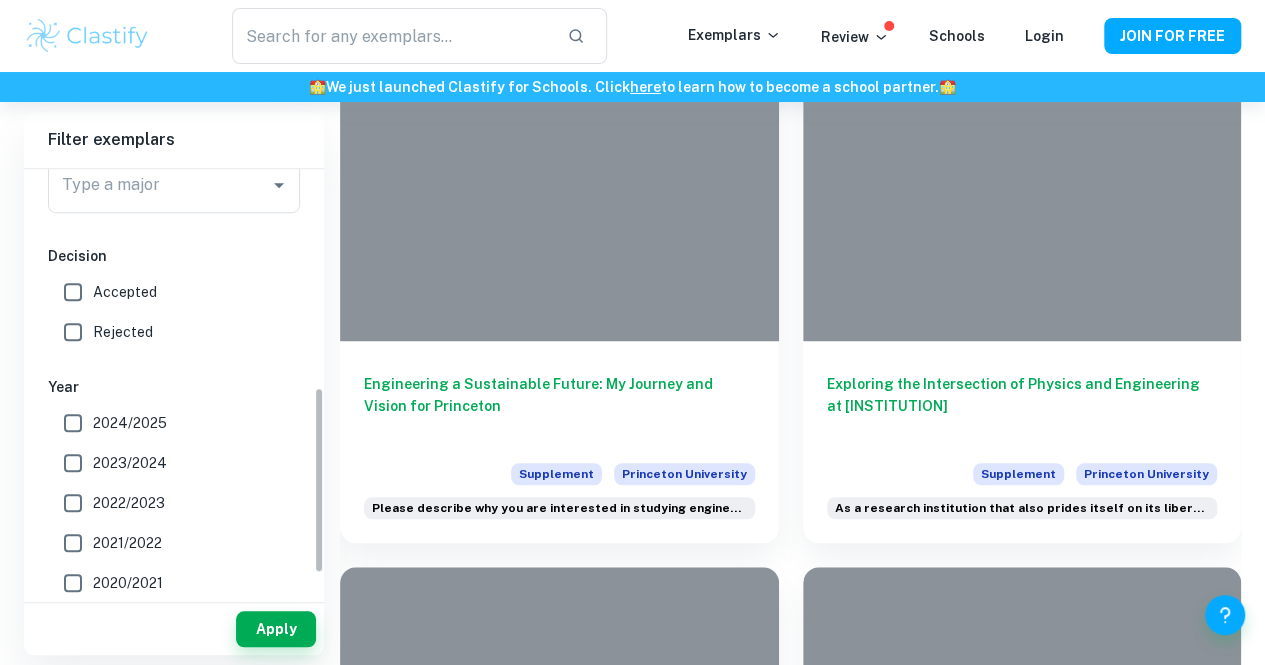 scroll, scrollTop: 546, scrollLeft: 0, axis: vertical 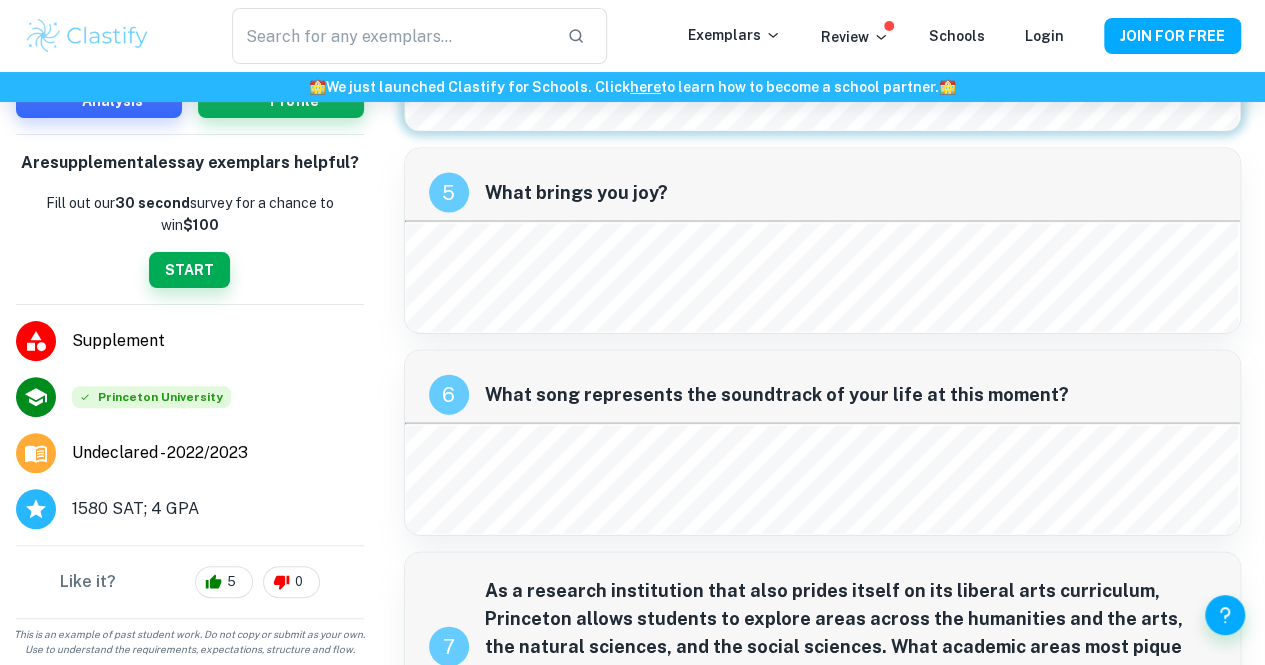 drag, startPoint x: 390, startPoint y: 430, endPoint x: 1069, endPoint y: 383, distance: 680.6247 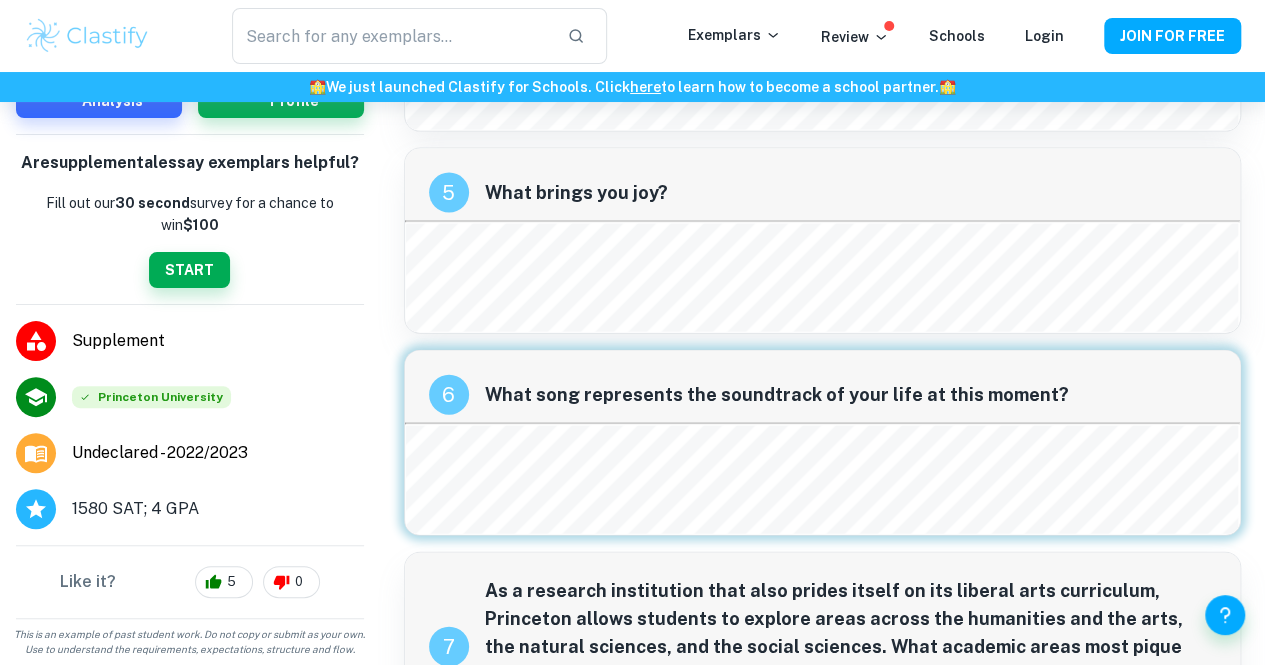 scroll, scrollTop: 2118, scrollLeft: 0, axis: vertical 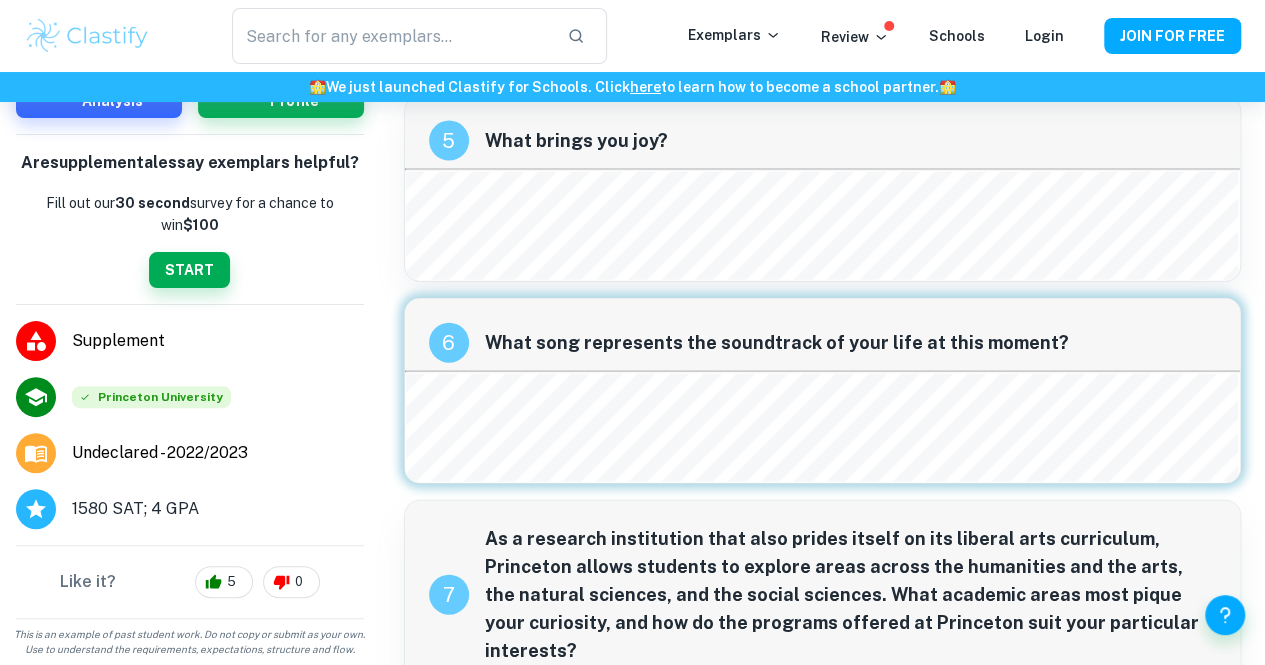 click on "6 What song represents the soundtrack of your life at this moment?" at bounding box center [823, 391] 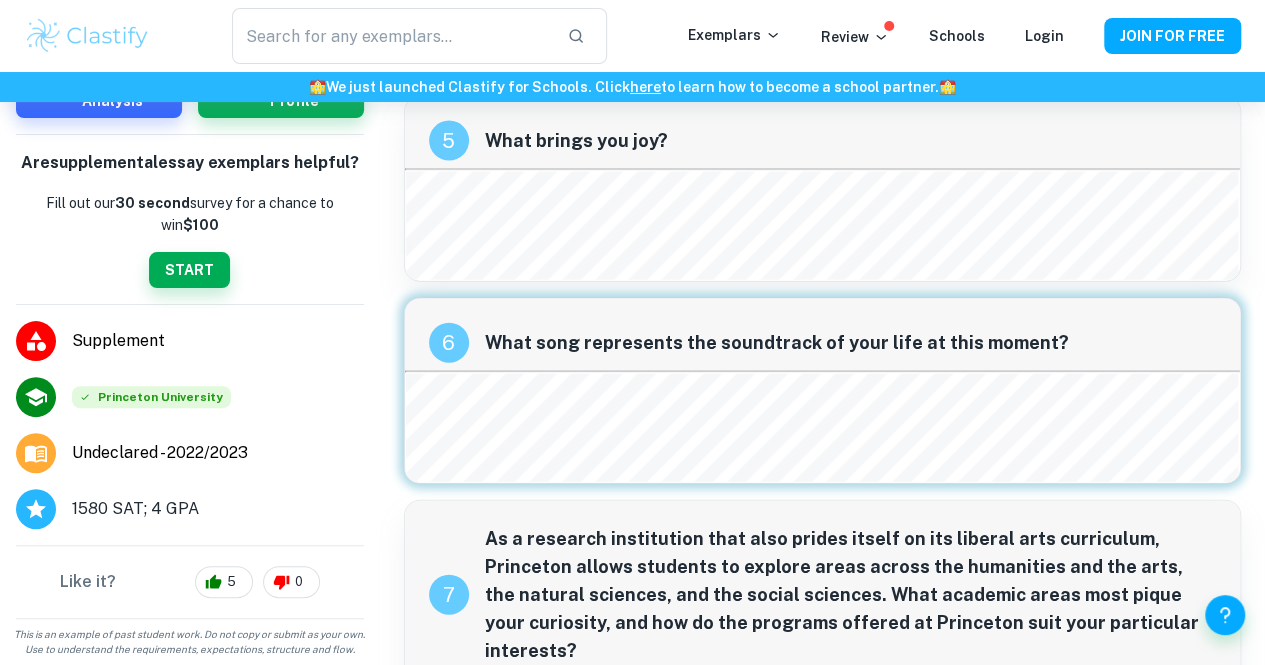 click on "6 What song represents the soundtrack of your life at this moment?" at bounding box center (823, 335) 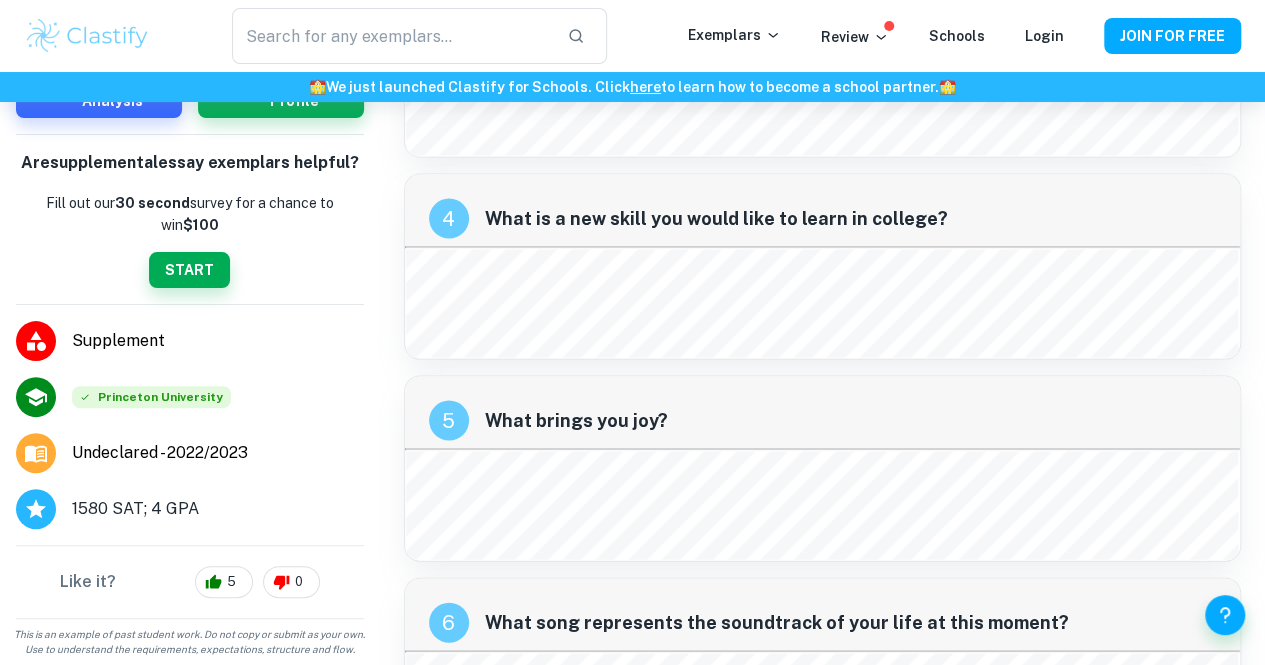 scroll, scrollTop: 1832, scrollLeft: 0, axis: vertical 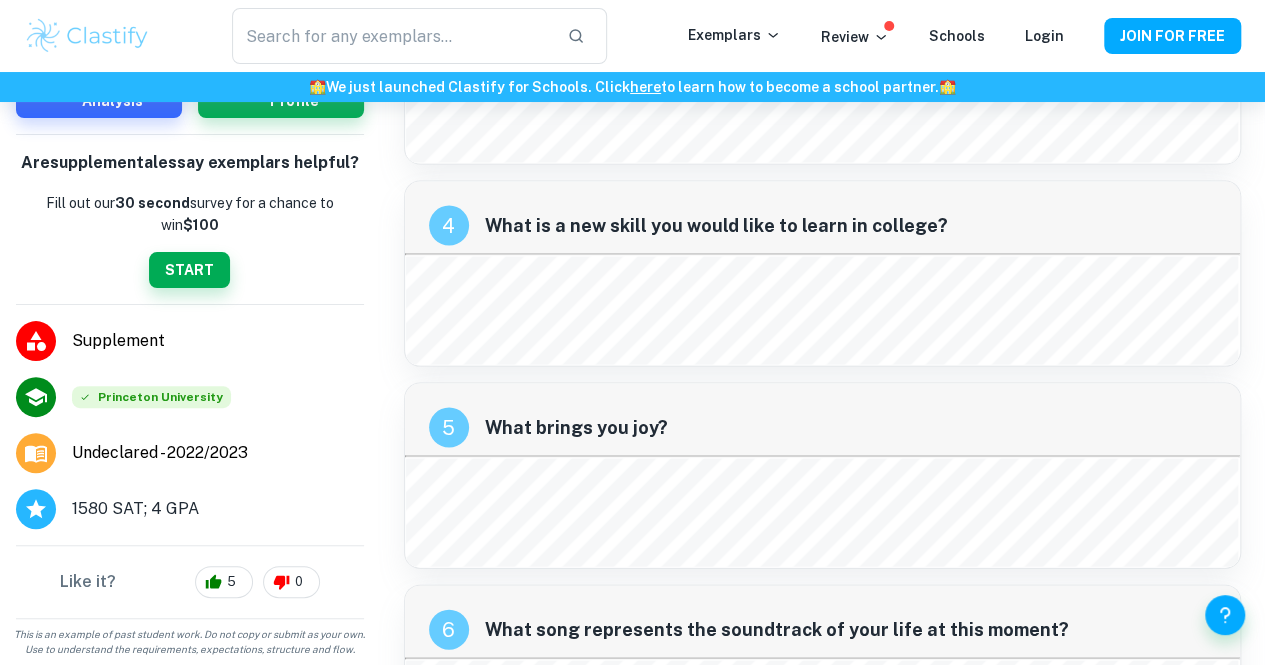 click on "4 What is a new skill you would like to learn in college?" at bounding box center (823, 273) 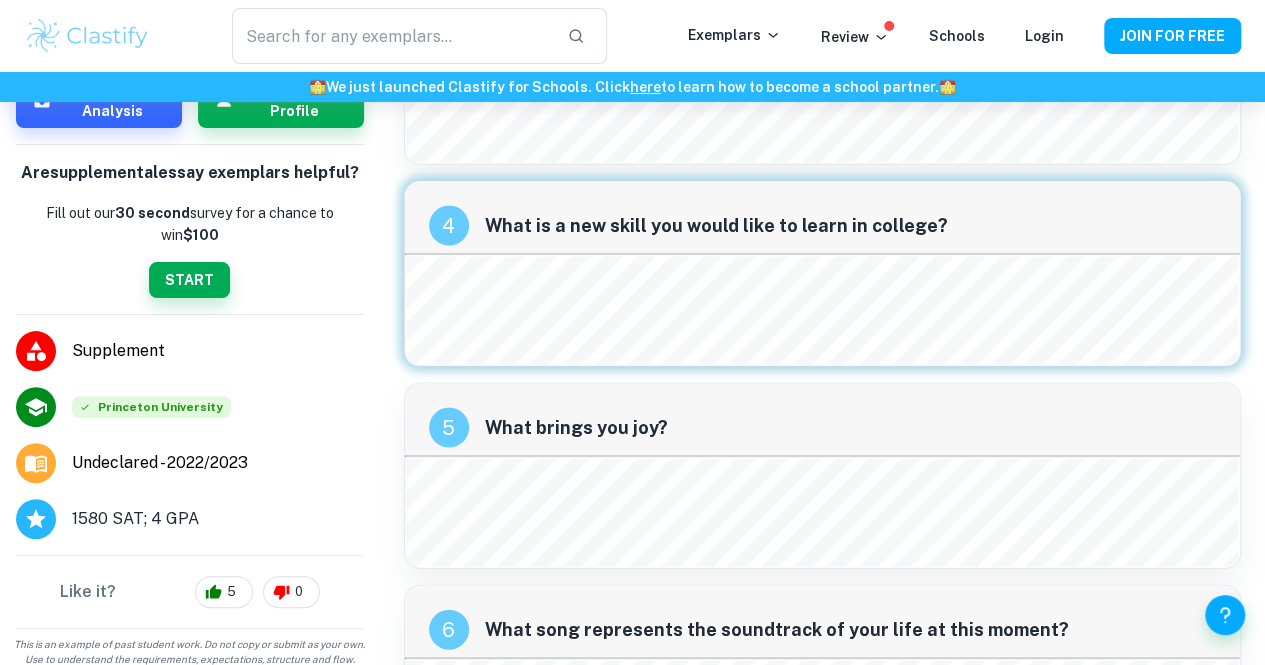scroll, scrollTop: 262, scrollLeft: 0, axis: vertical 